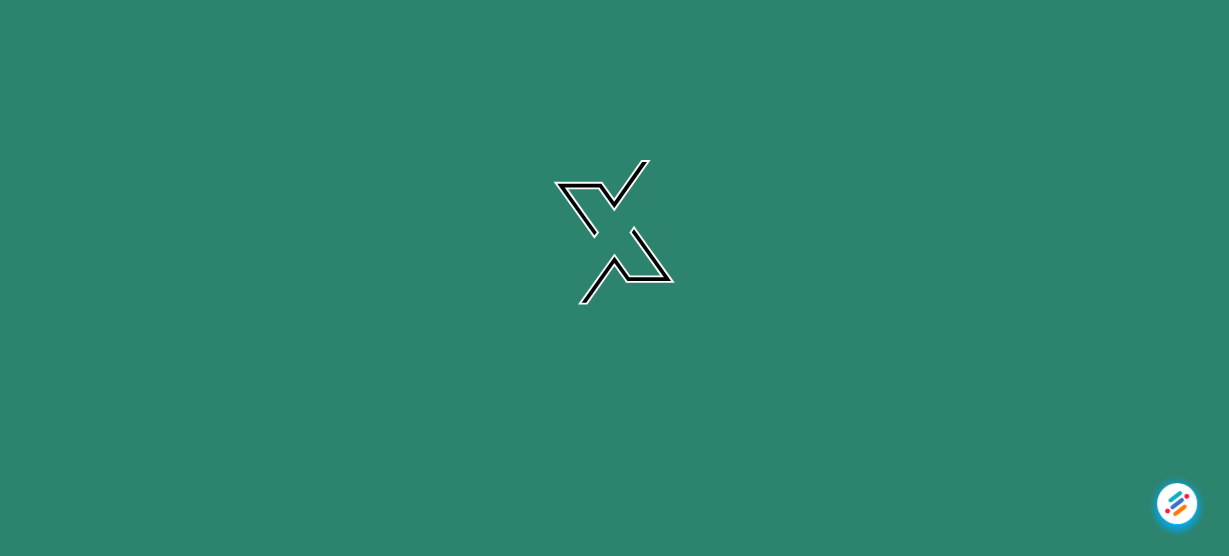 scroll, scrollTop: 0, scrollLeft: 0, axis: both 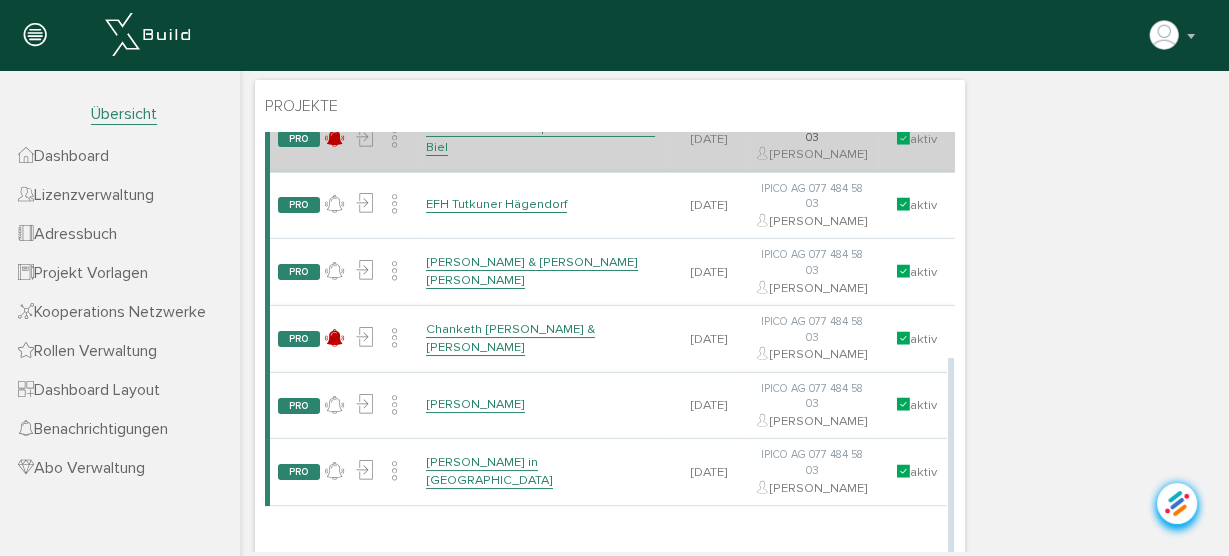 click on "Kita Akila Umbau Esplanade West 2500 Biel" at bounding box center (540, 137) 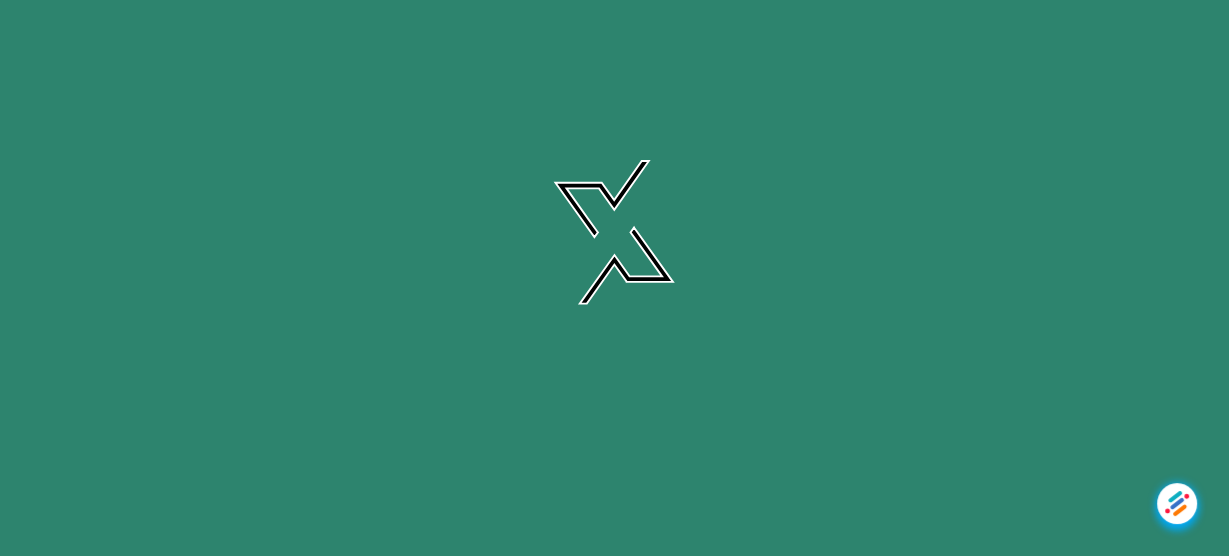 scroll, scrollTop: 0, scrollLeft: 0, axis: both 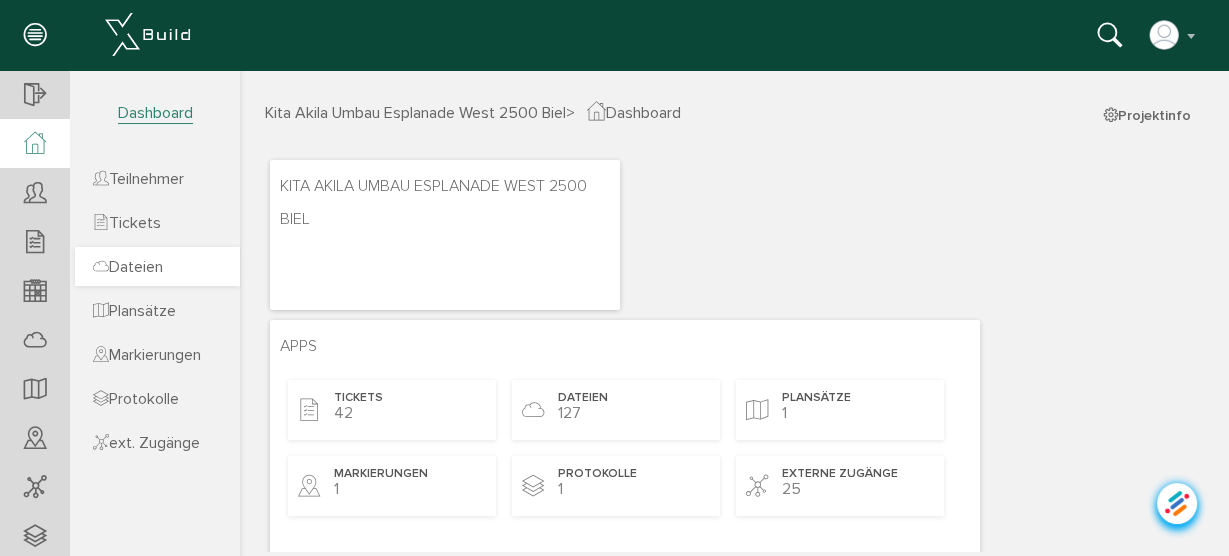 click on "Dateien" at bounding box center (128, 267) 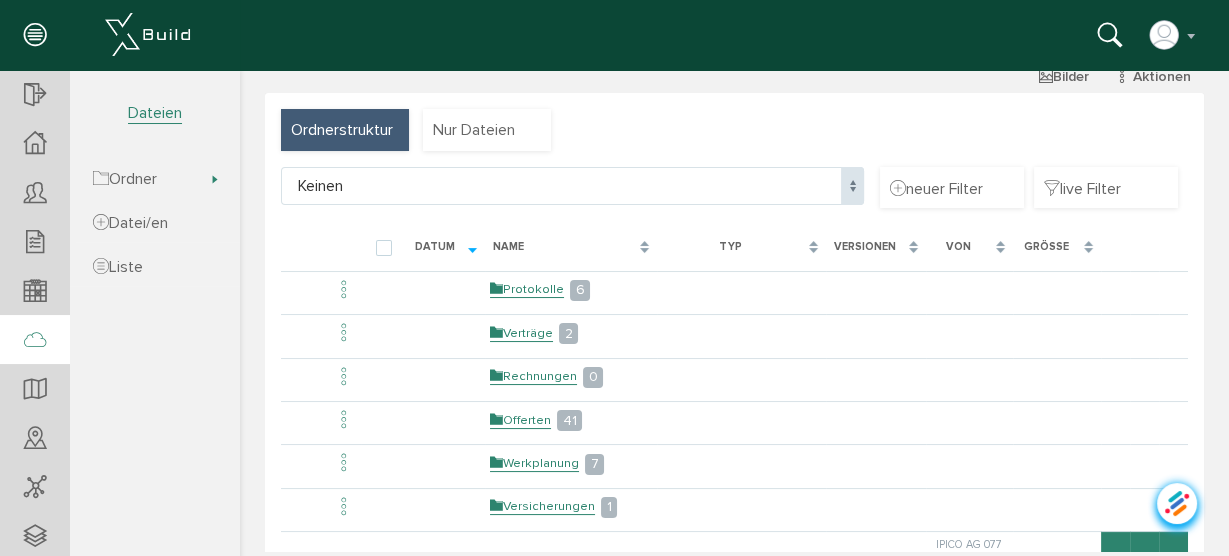 scroll, scrollTop: 160, scrollLeft: 0, axis: vertical 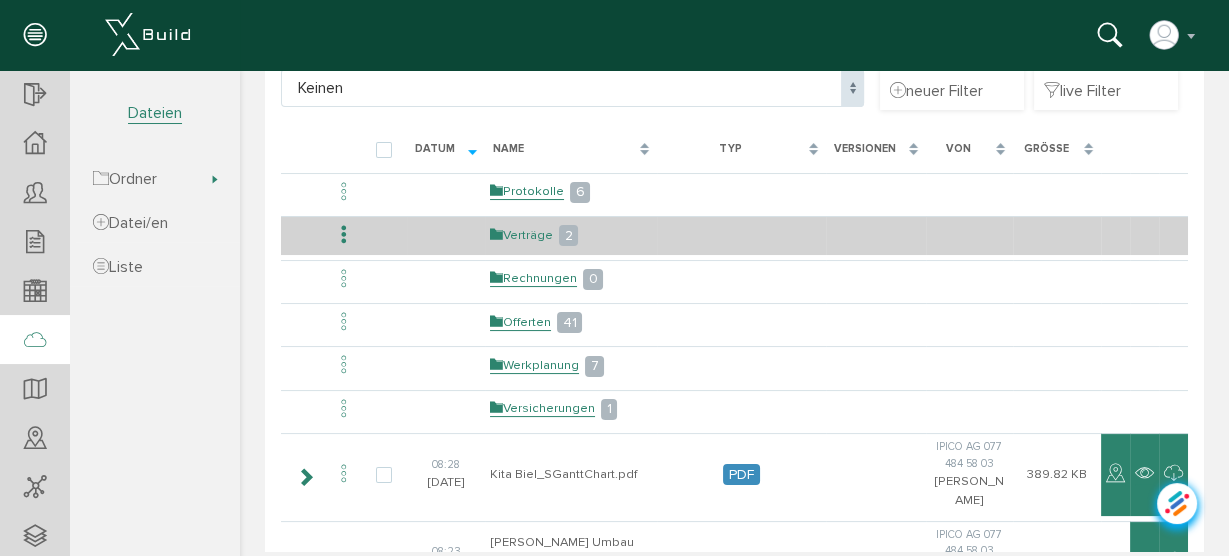 click on "Verträge" at bounding box center (521, 235) 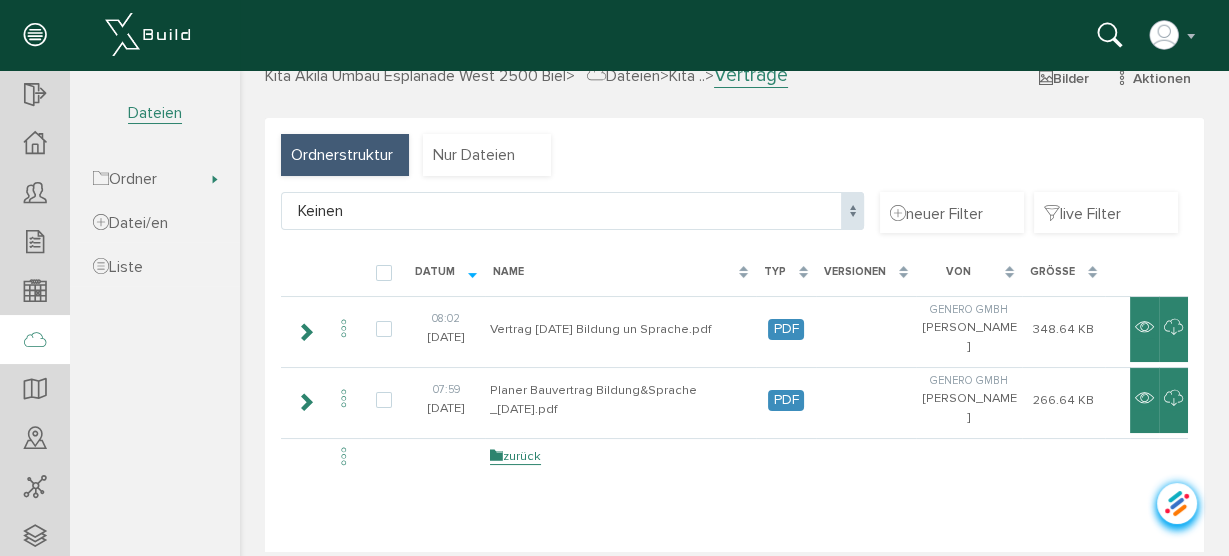 scroll, scrollTop: 58, scrollLeft: 0, axis: vertical 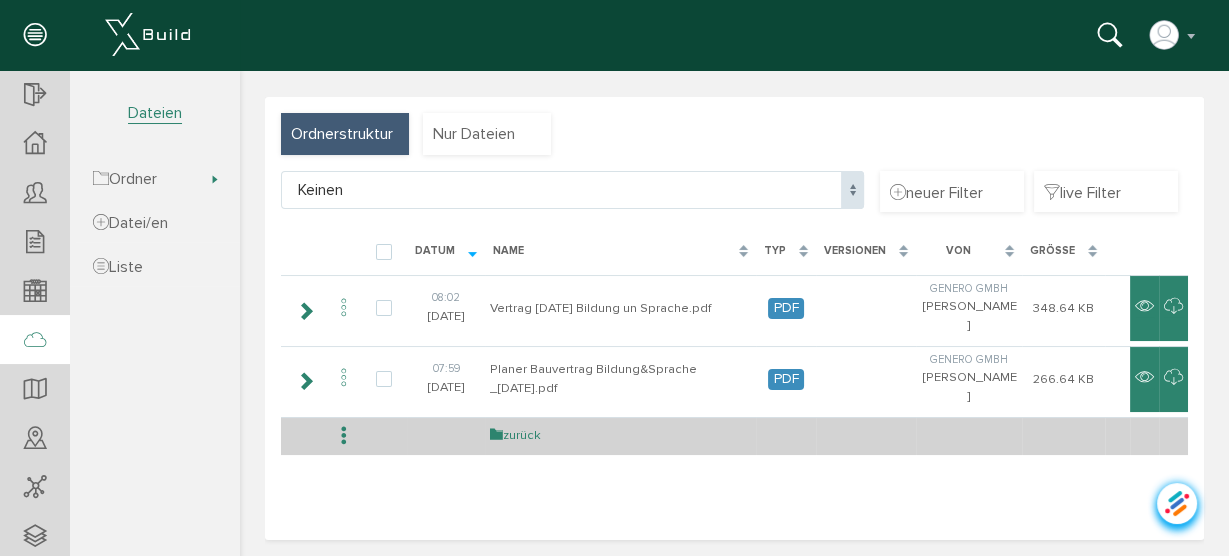 click on "zurück" at bounding box center [515, 435] 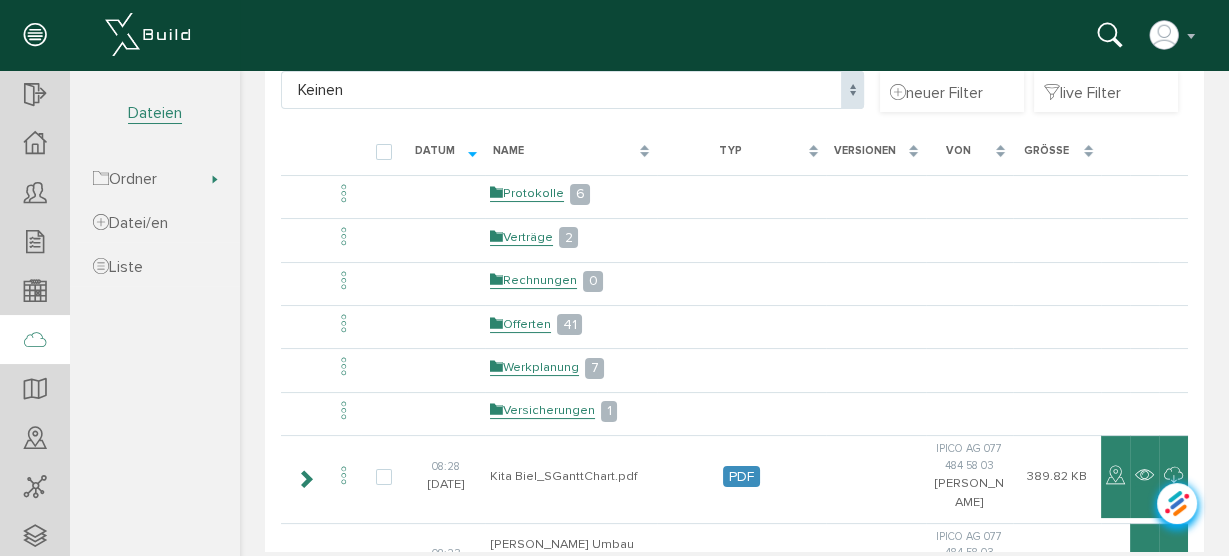 scroll, scrollTop: 160, scrollLeft: 0, axis: vertical 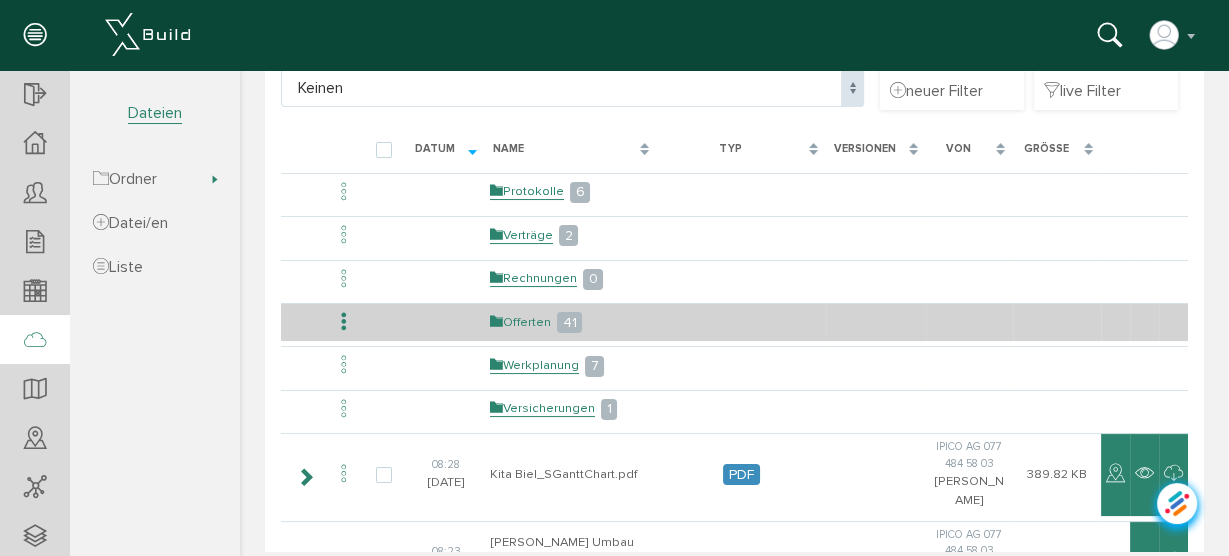 click on "Offerten" at bounding box center [520, 322] 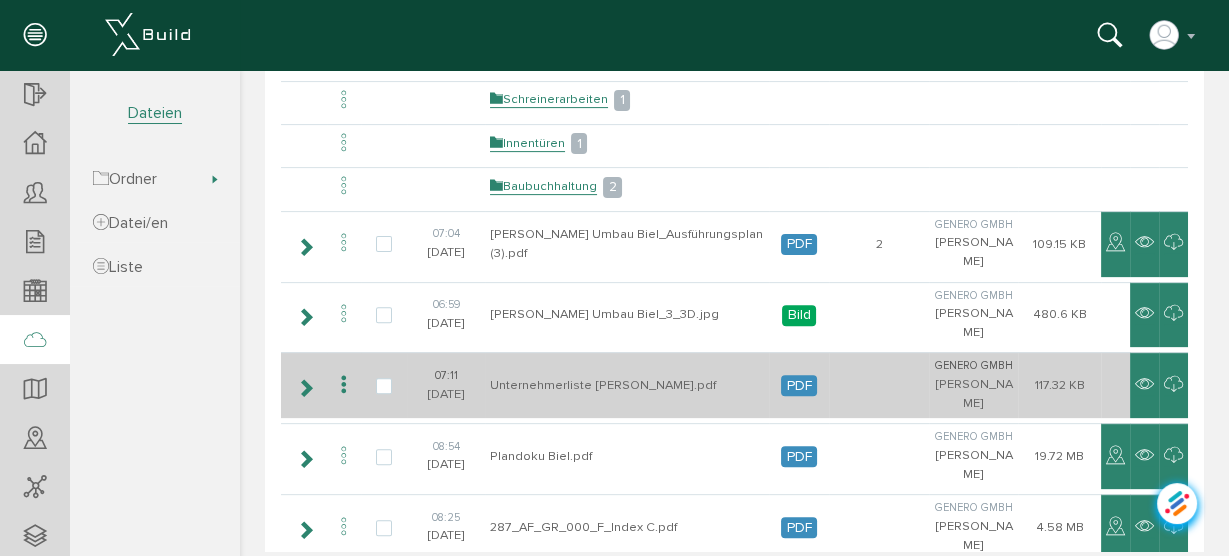 scroll, scrollTop: 558, scrollLeft: 0, axis: vertical 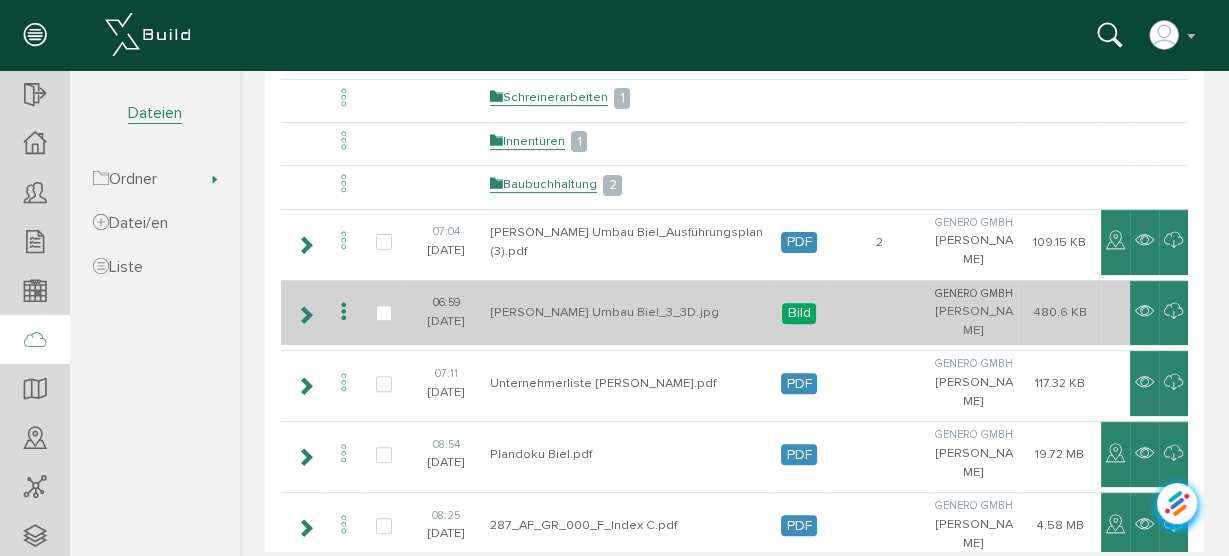 click at bounding box center [344, 312] 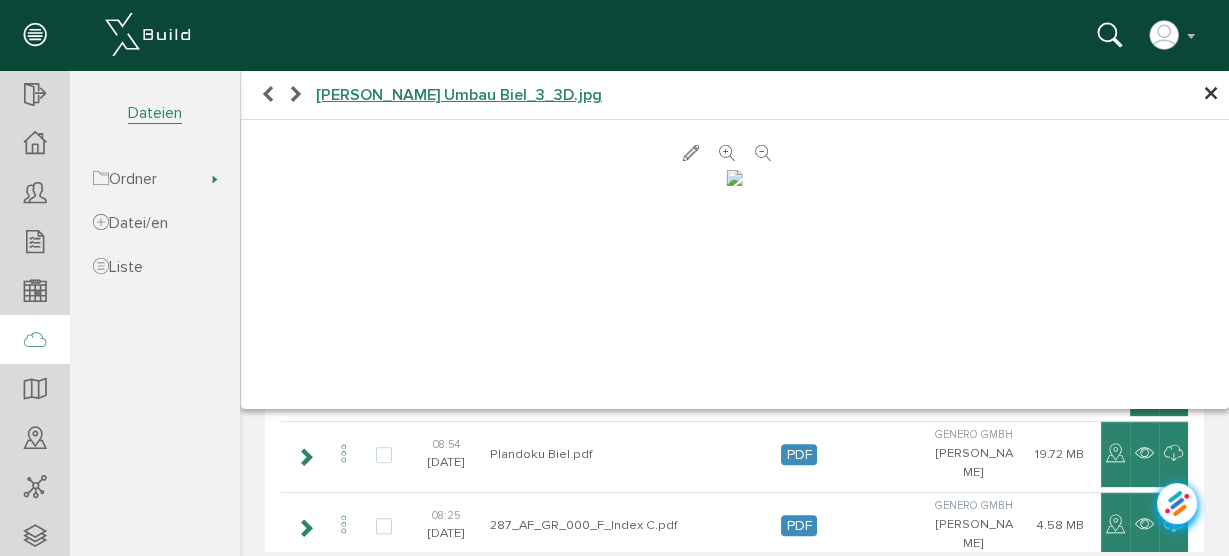 click on "×" at bounding box center (1211, 94) 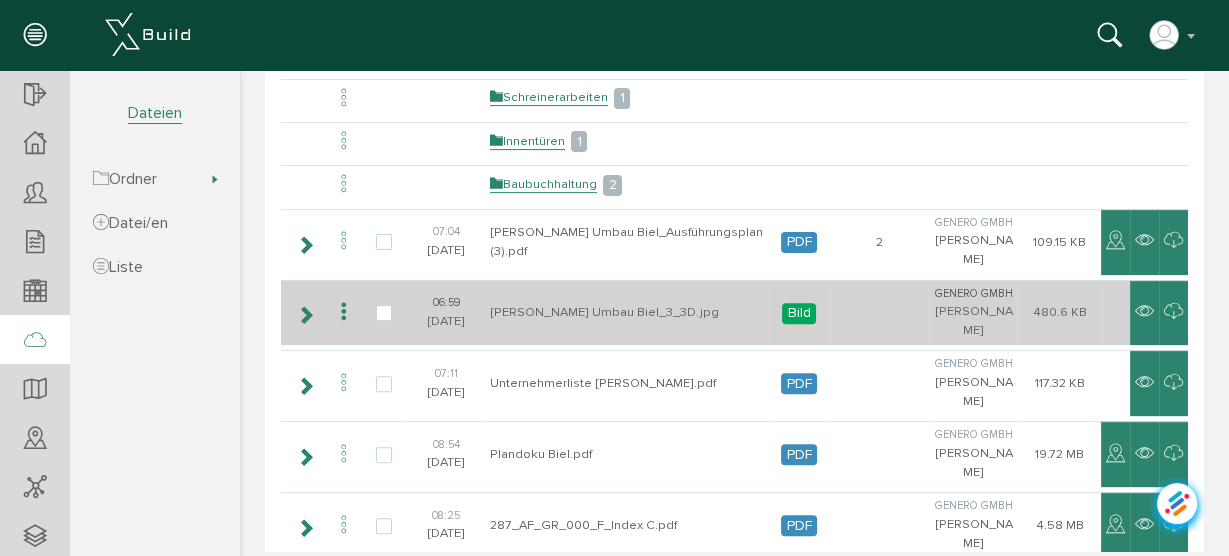 scroll, scrollTop: 638, scrollLeft: 0, axis: vertical 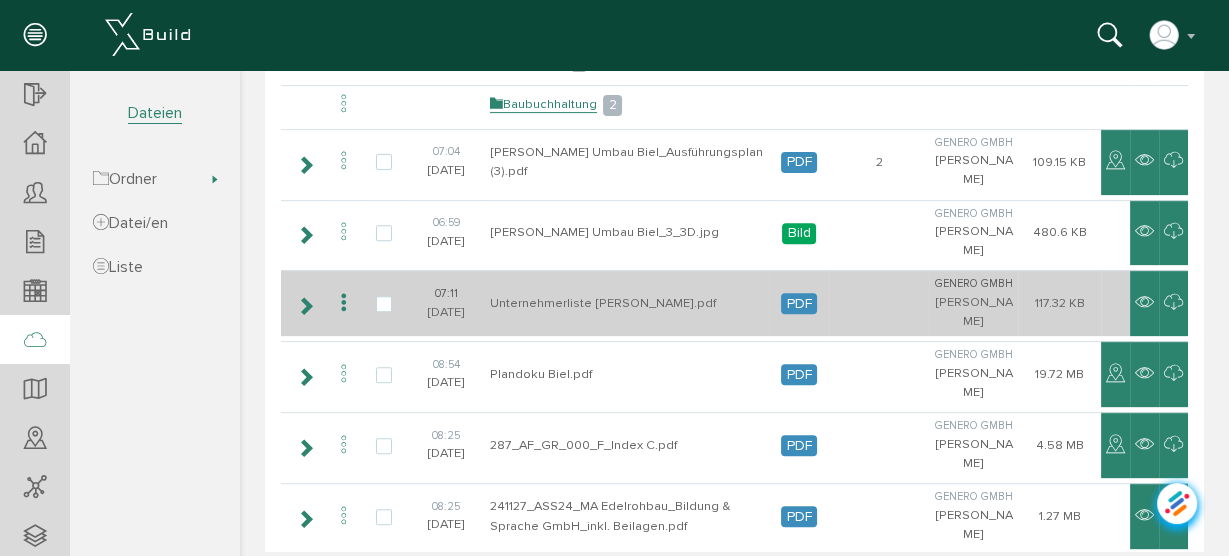 click at bounding box center (344, 303) 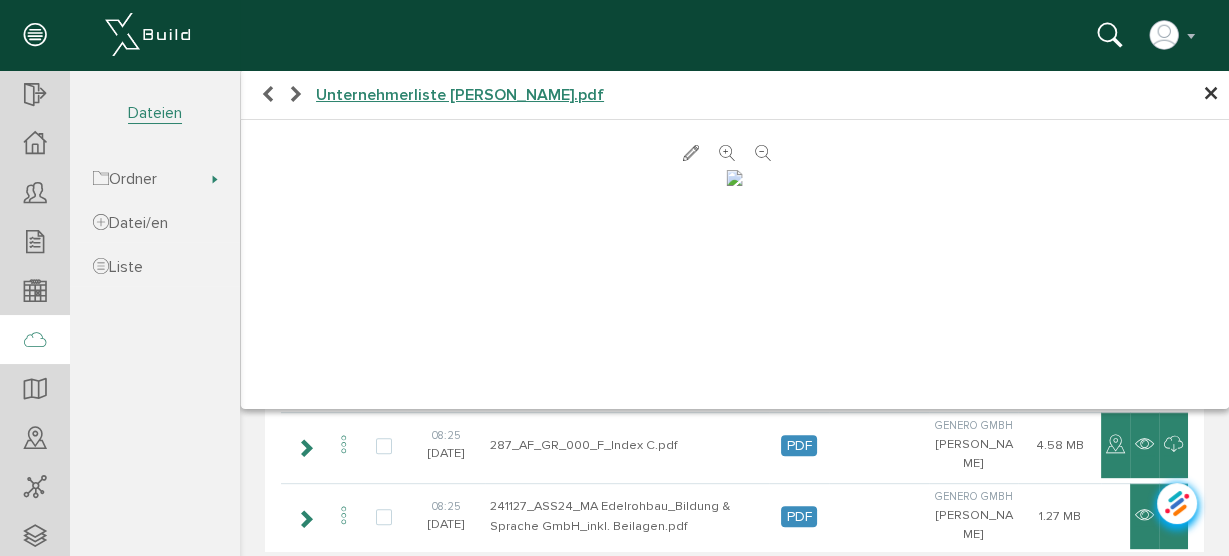 scroll, scrollTop: 161, scrollLeft: 0, axis: vertical 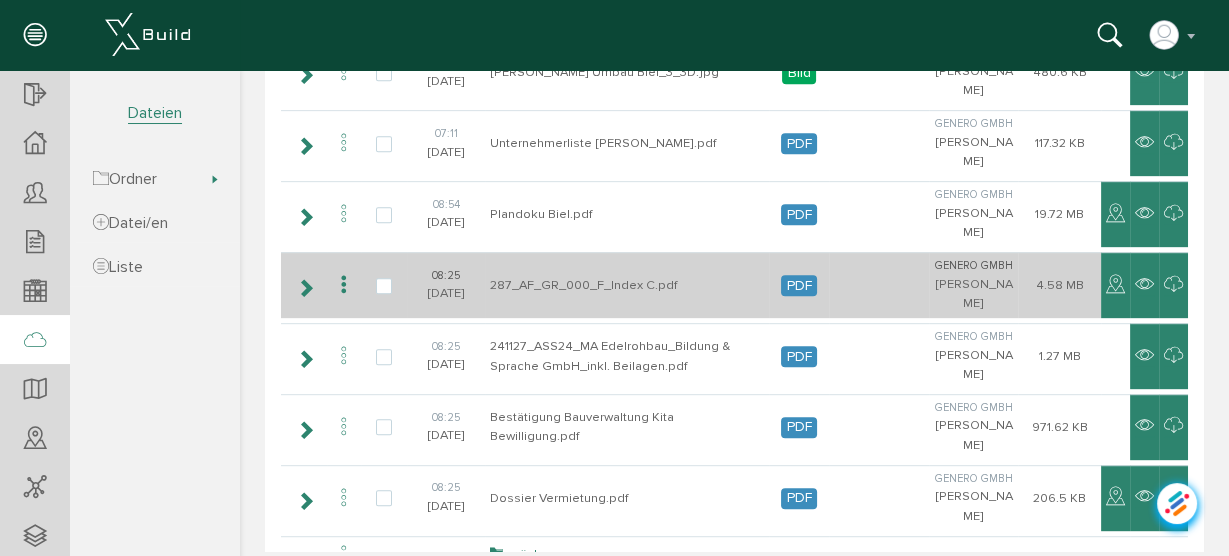 click at bounding box center [344, 285] 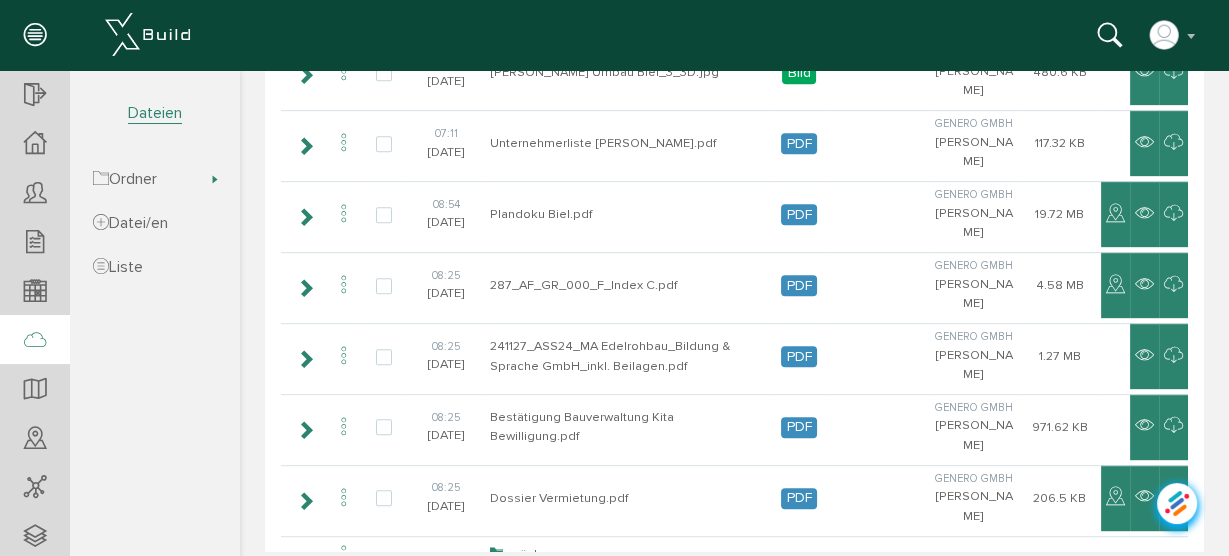 scroll, scrollTop: 0, scrollLeft: 0, axis: both 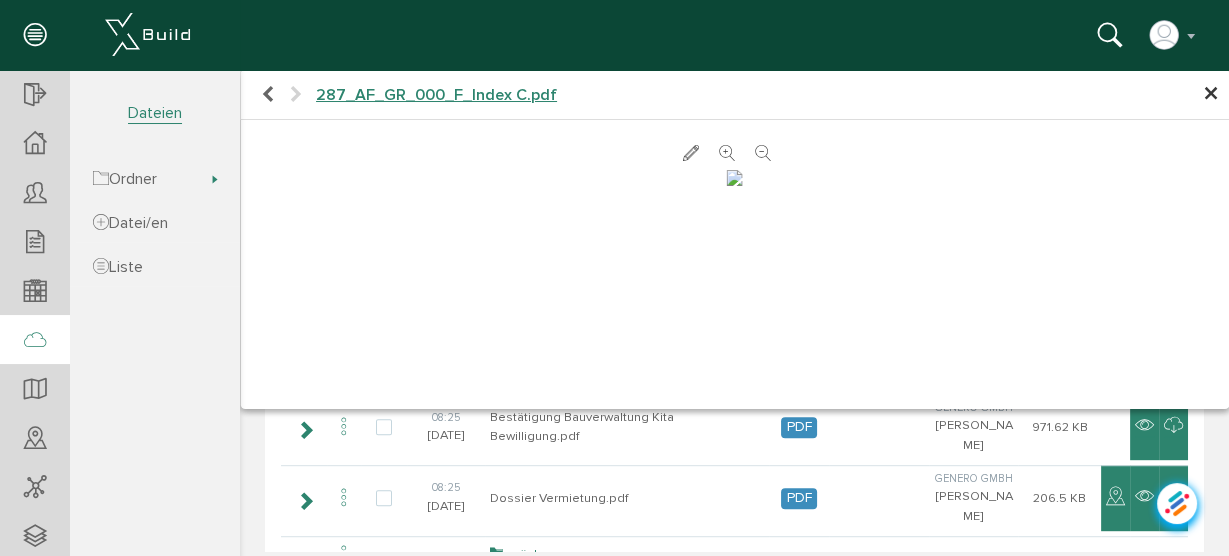 click on "×" at bounding box center [1211, 94] 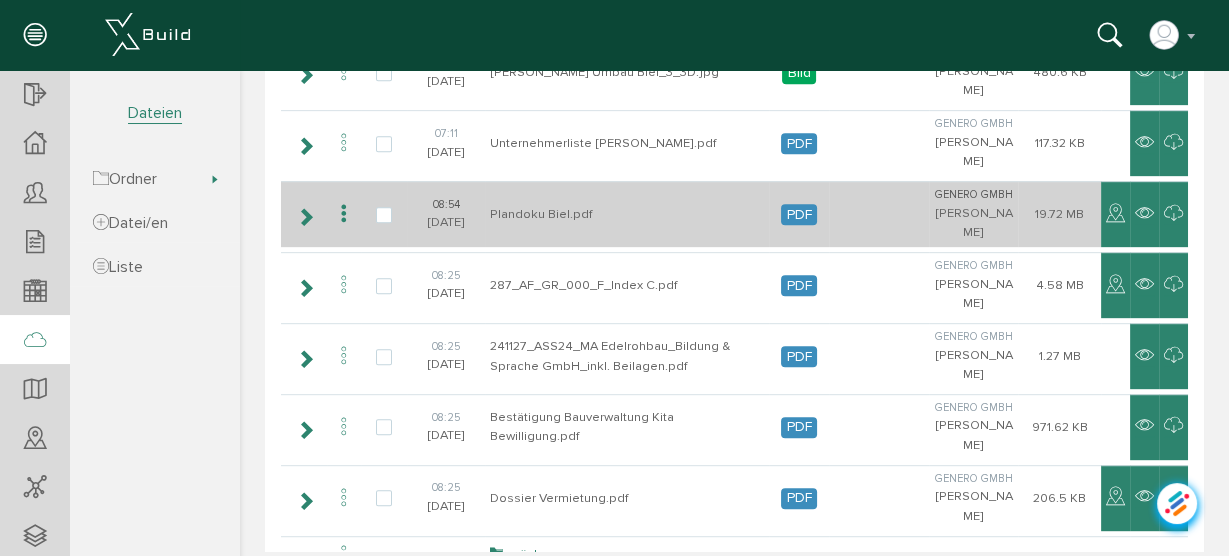 scroll, scrollTop: 878, scrollLeft: 0, axis: vertical 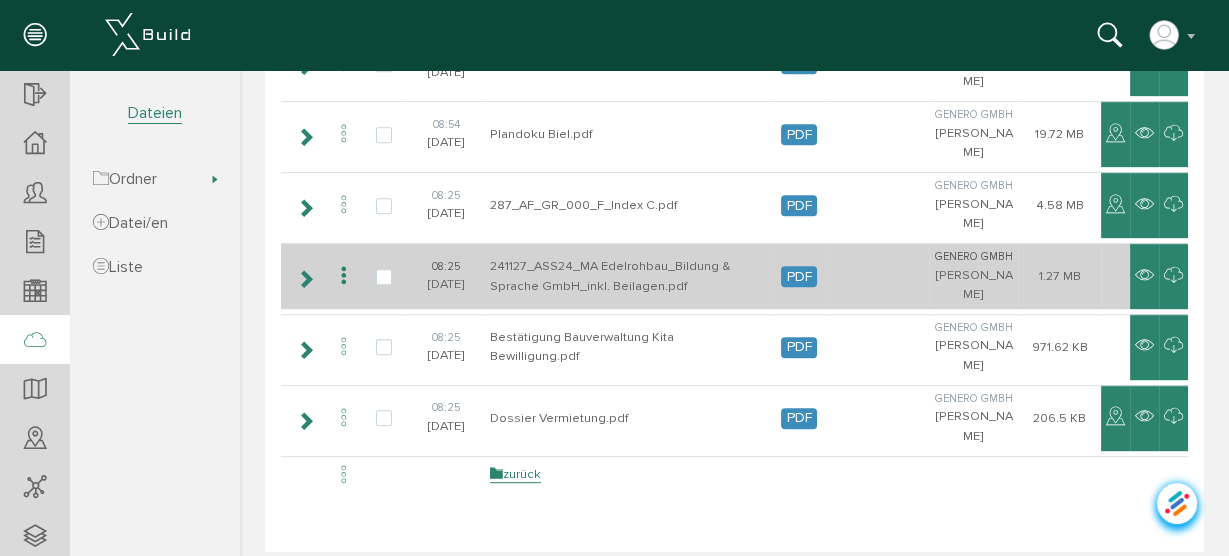 click at bounding box center [344, 276] 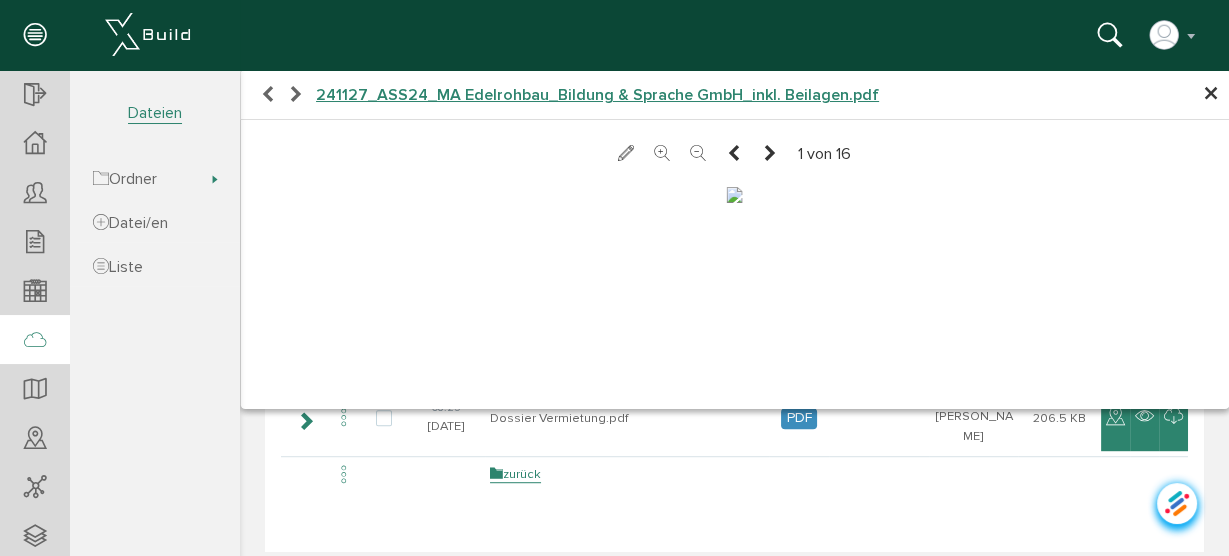 scroll, scrollTop: 98, scrollLeft: 0, axis: vertical 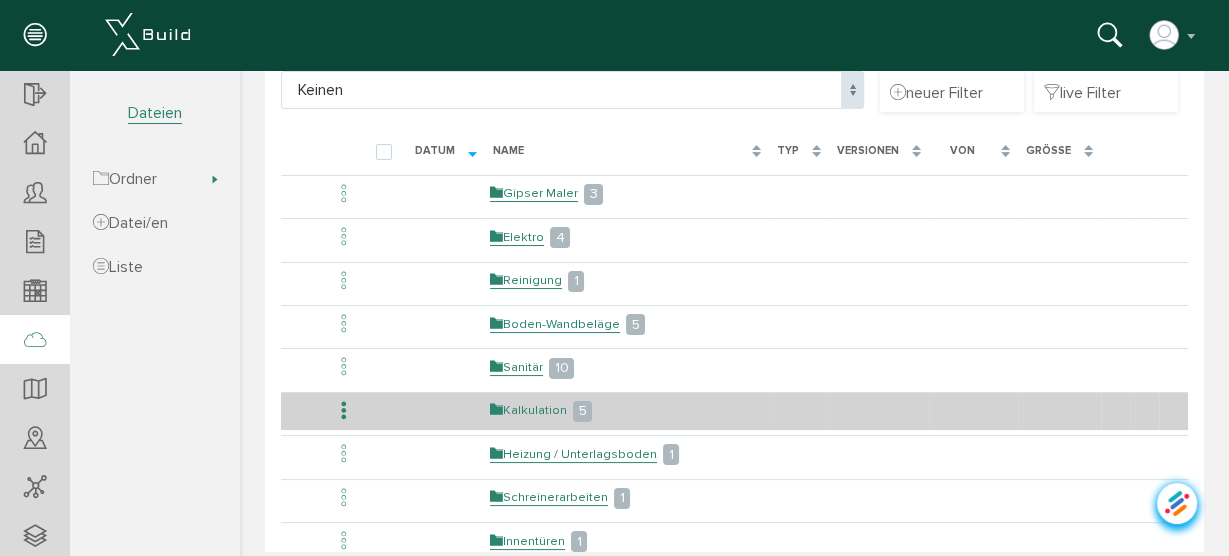 click on "Kalkulation" at bounding box center (528, 410) 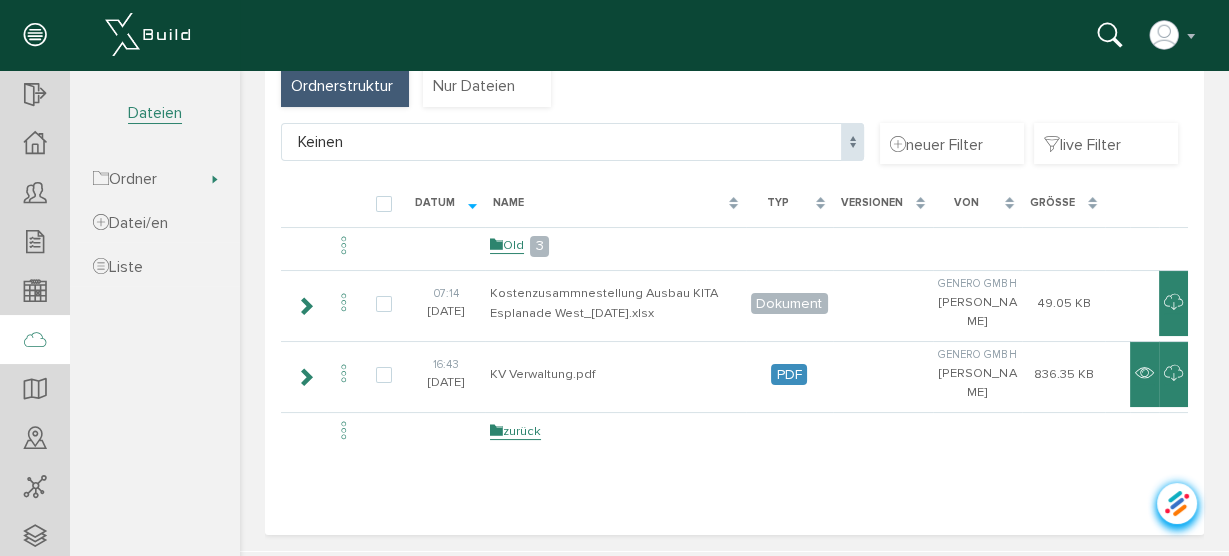 scroll, scrollTop: 133, scrollLeft: 0, axis: vertical 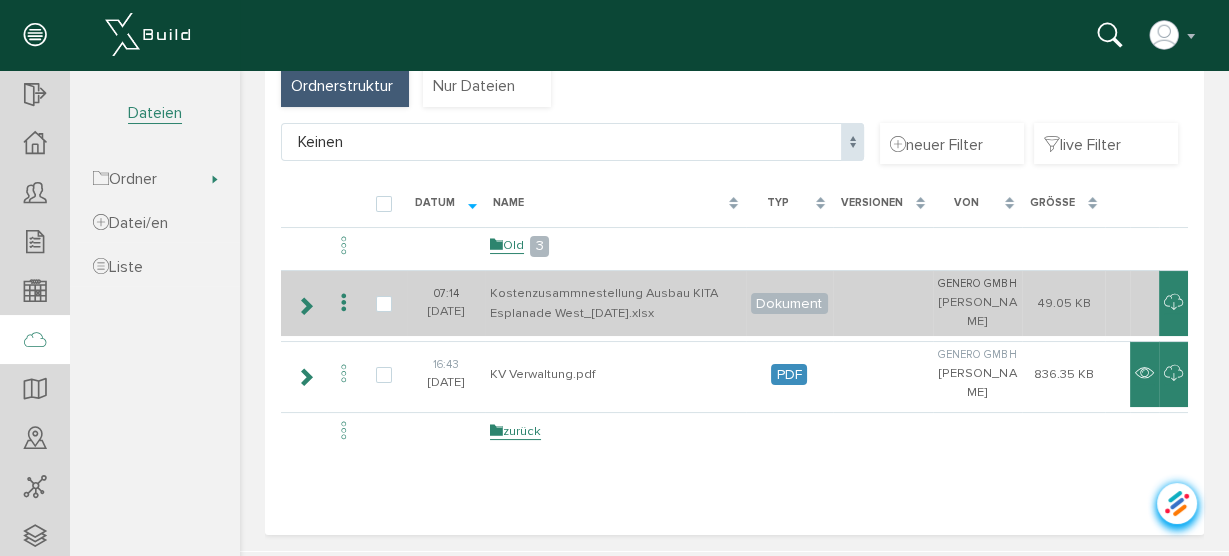 click at bounding box center [344, 303] 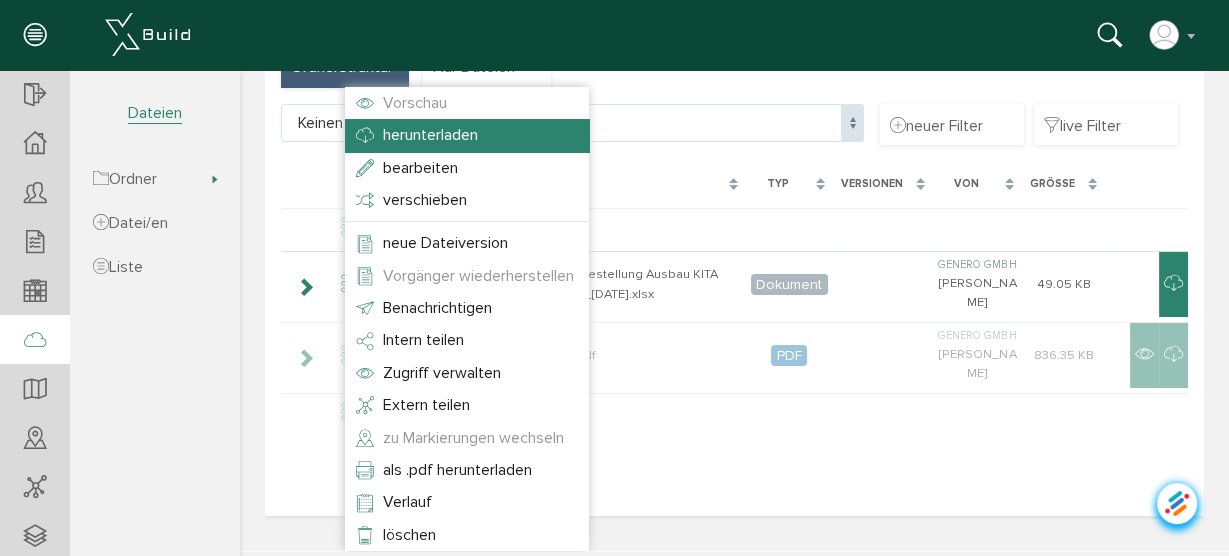 click on "herunterladen" at bounding box center (430, 135) 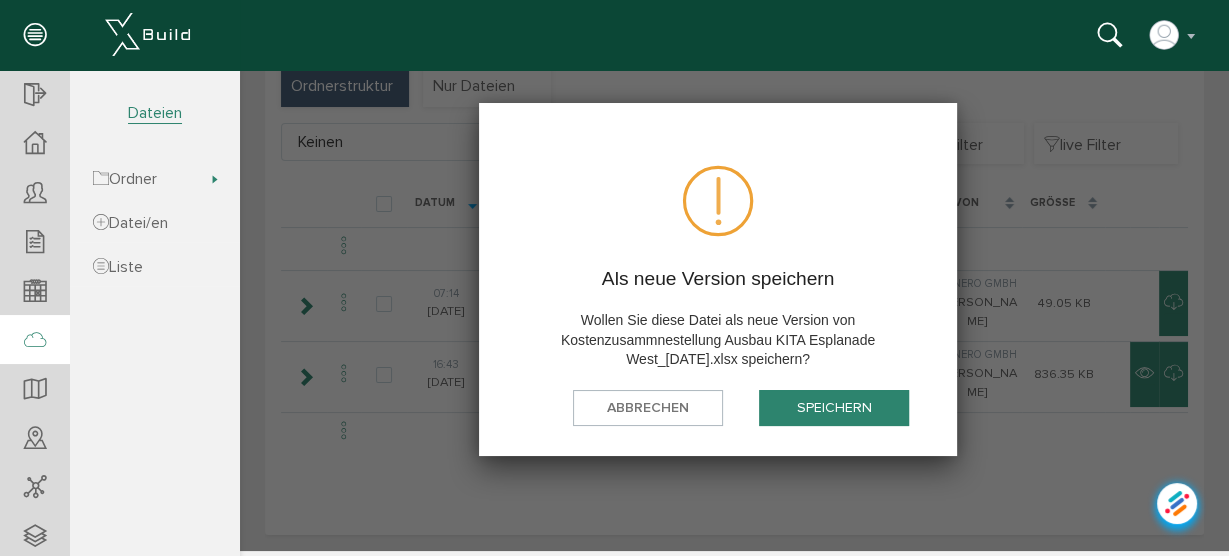 click on "speichern" at bounding box center [834, 407] 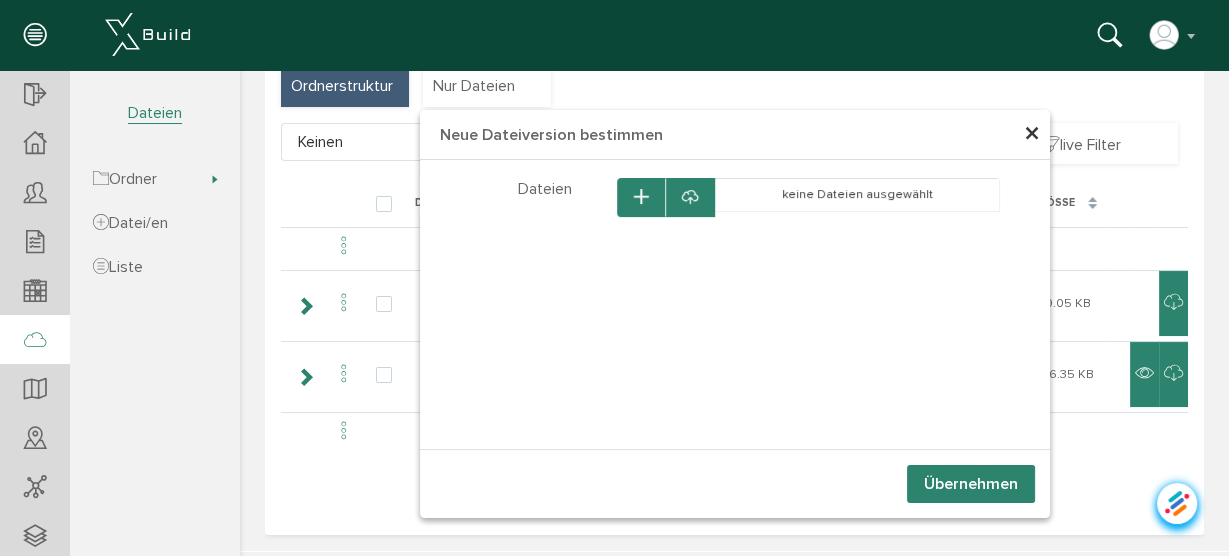 select on "D-67a3042b3e8696_80940029" 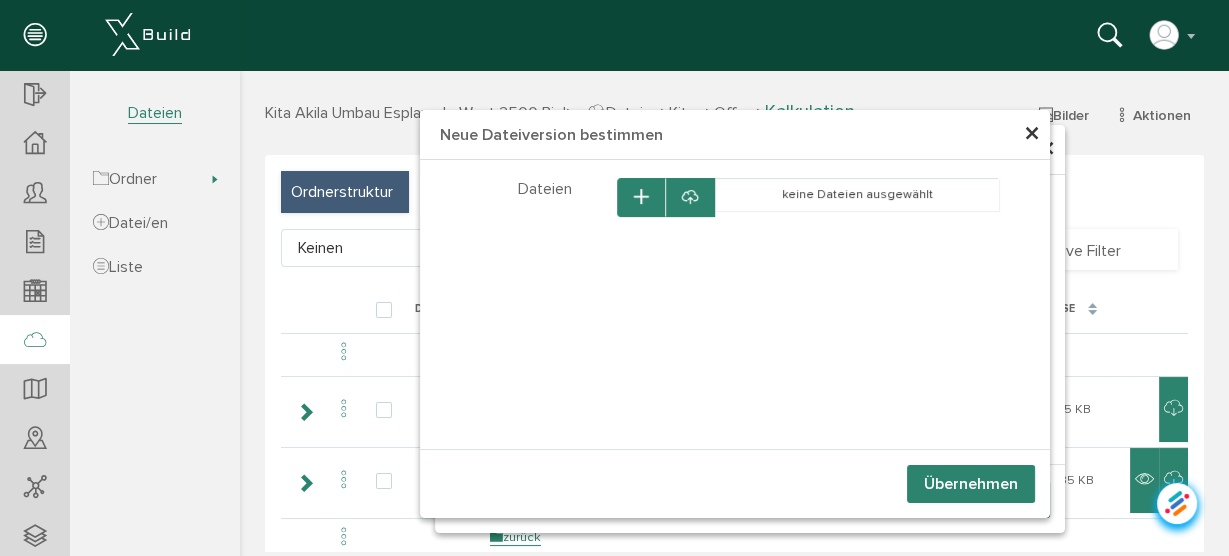 select on "D-67a3042b3e8696_80940029" 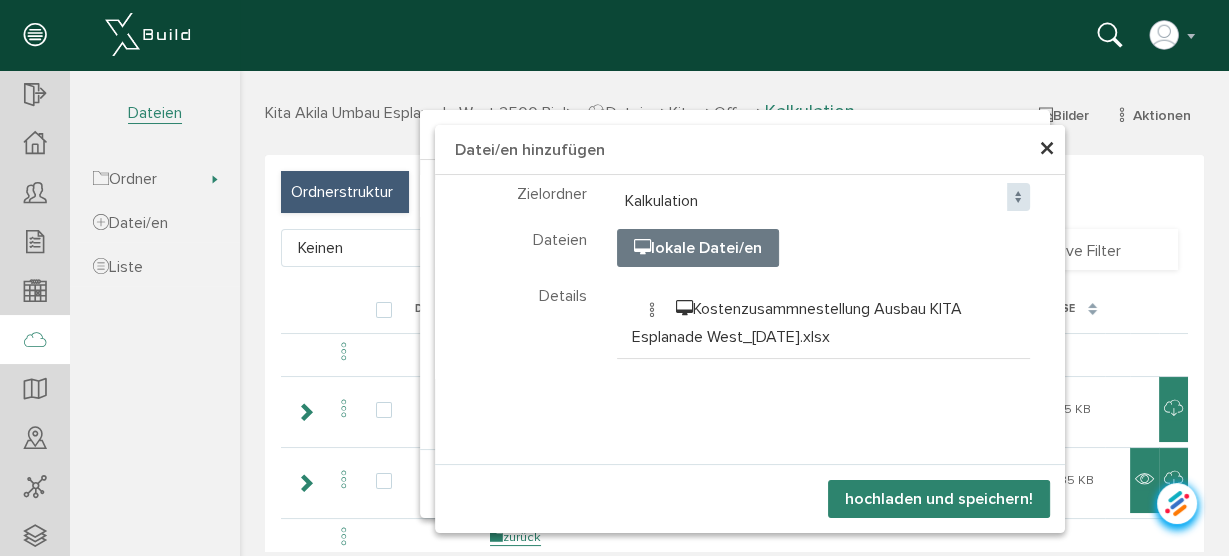 click on "hochladen und speichern!" at bounding box center (939, 499) 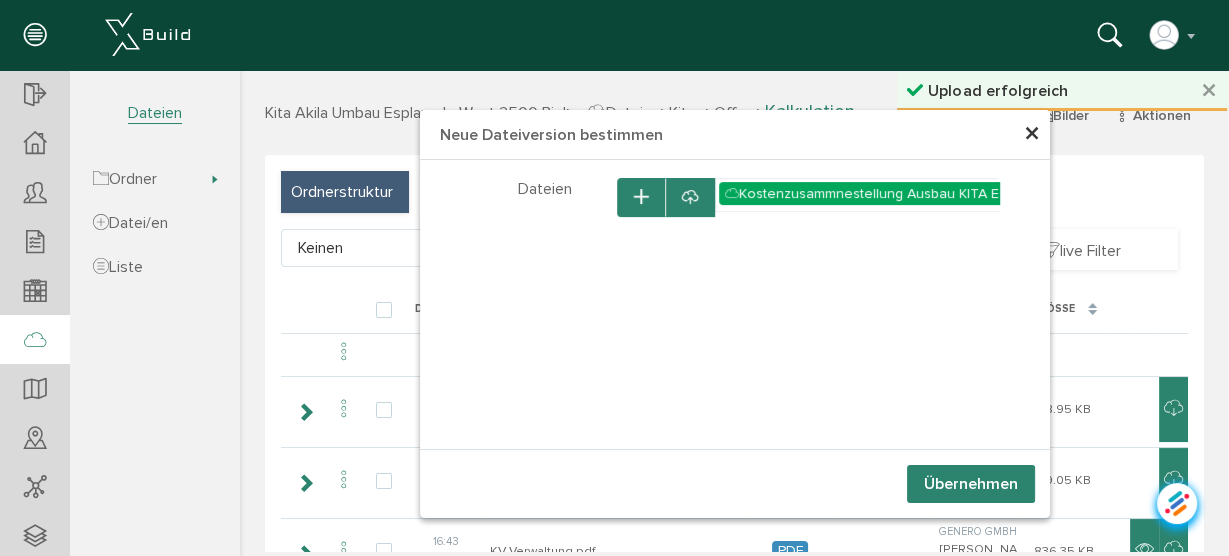 click on "Übernehmen" at bounding box center [971, 484] 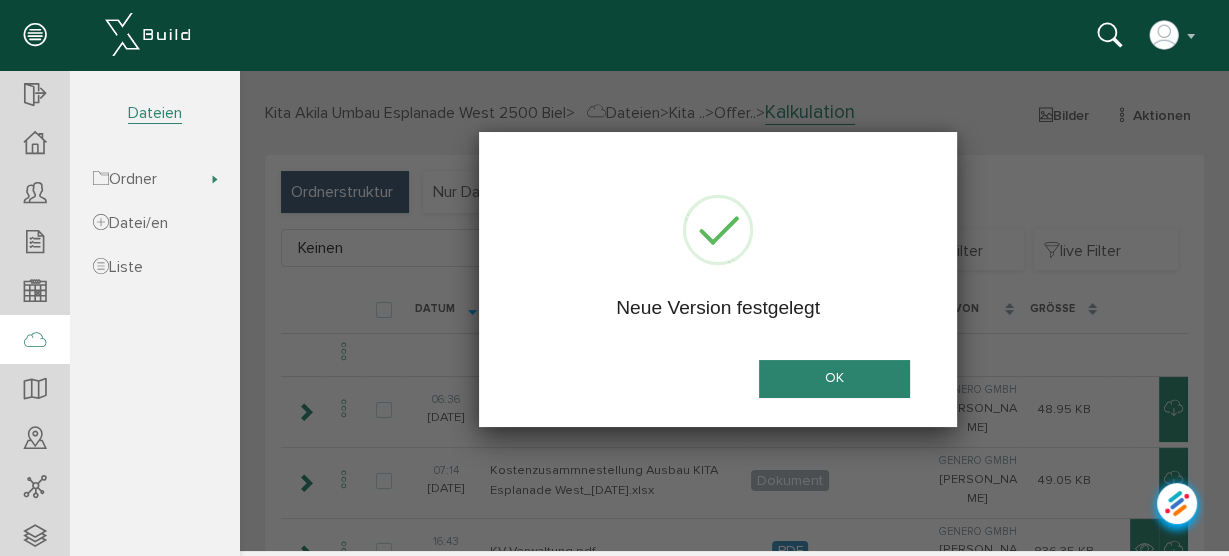 click on "OK" at bounding box center [834, 378] 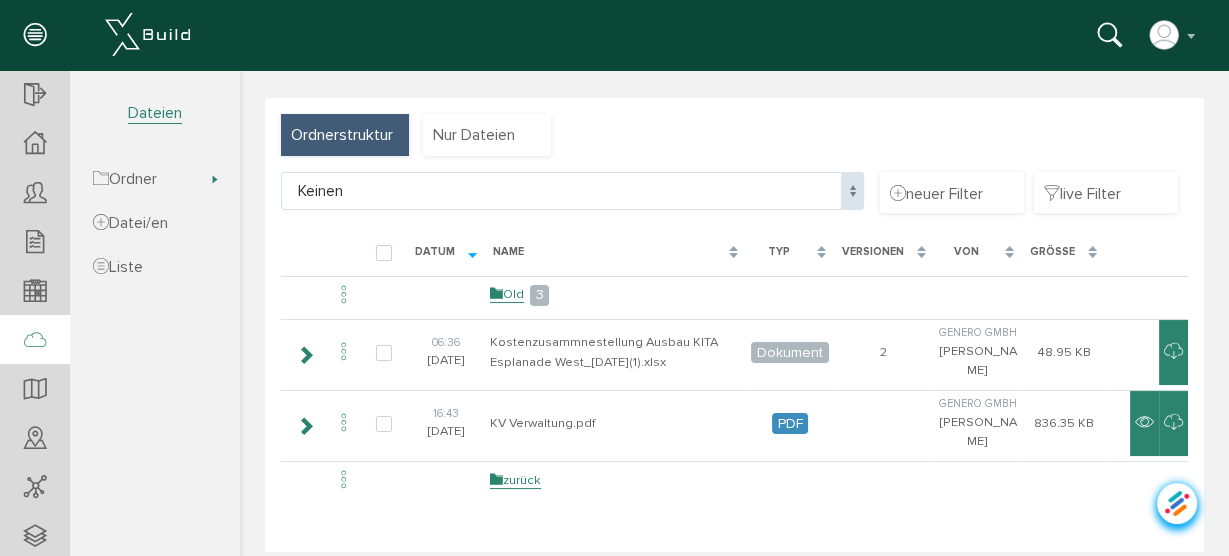 scroll, scrollTop: 133, scrollLeft: 0, axis: vertical 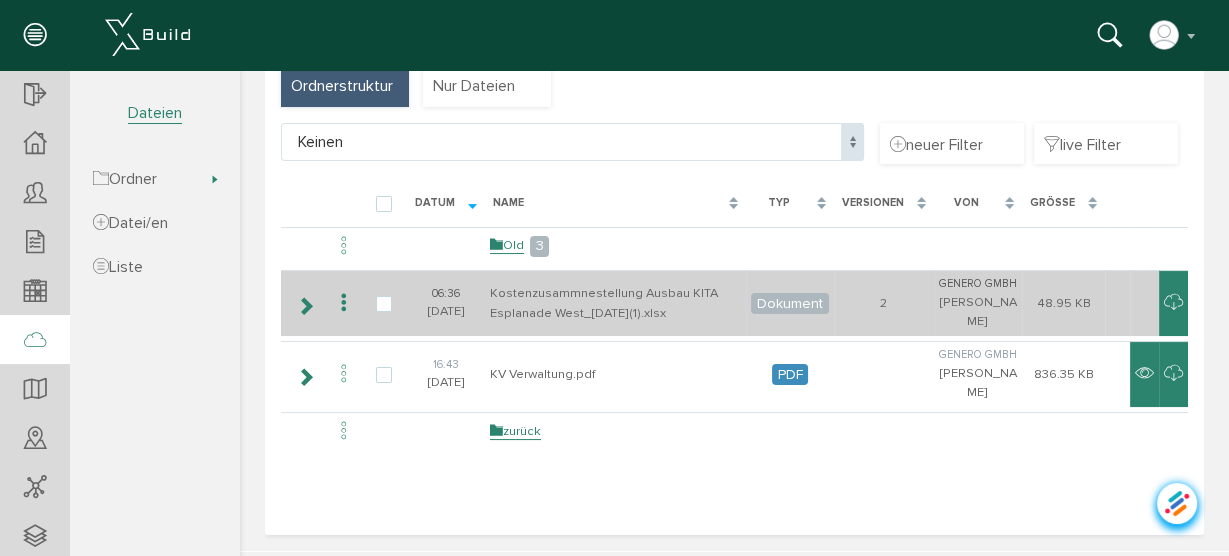 click at bounding box center [344, 303] 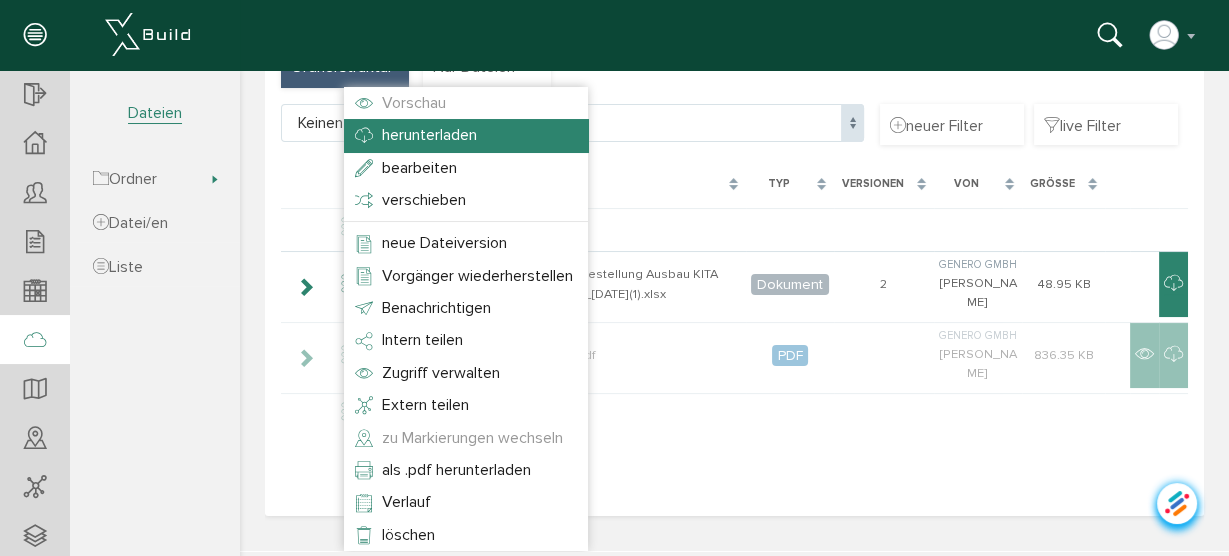 click on "herunterladen" at bounding box center [429, 135] 